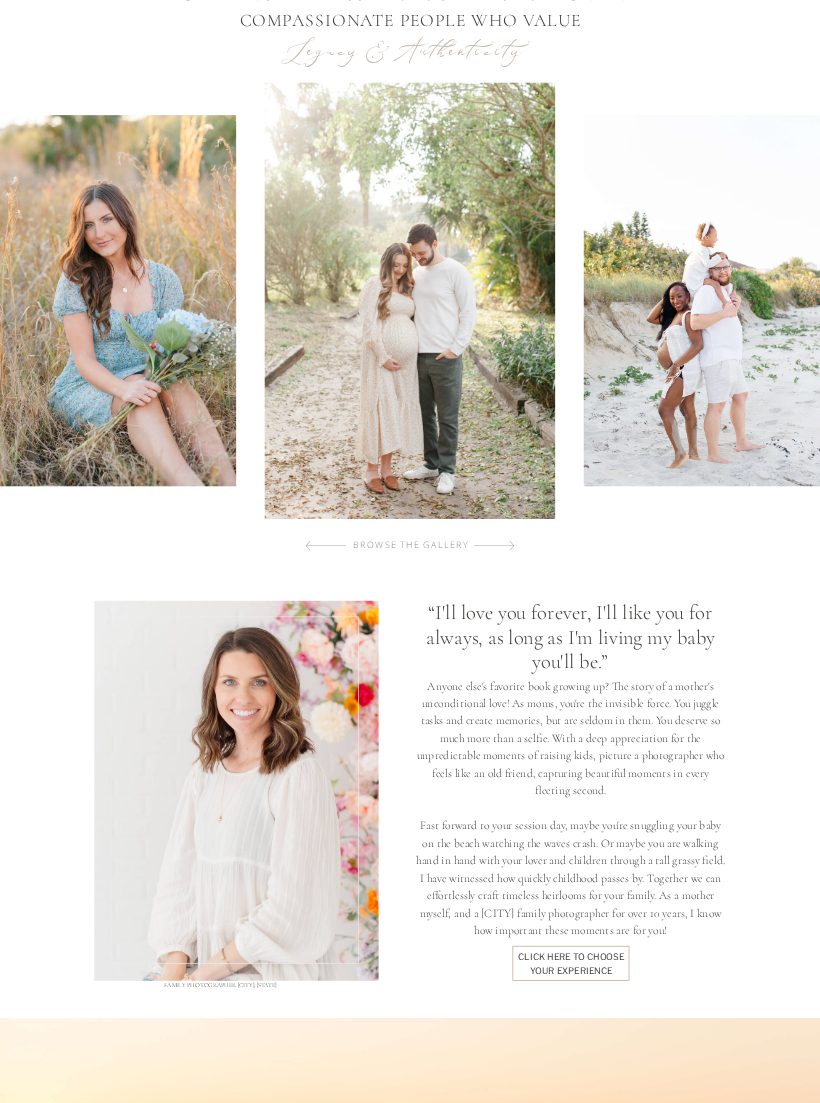 scroll, scrollTop: 534, scrollLeft: 0, axis: vertical 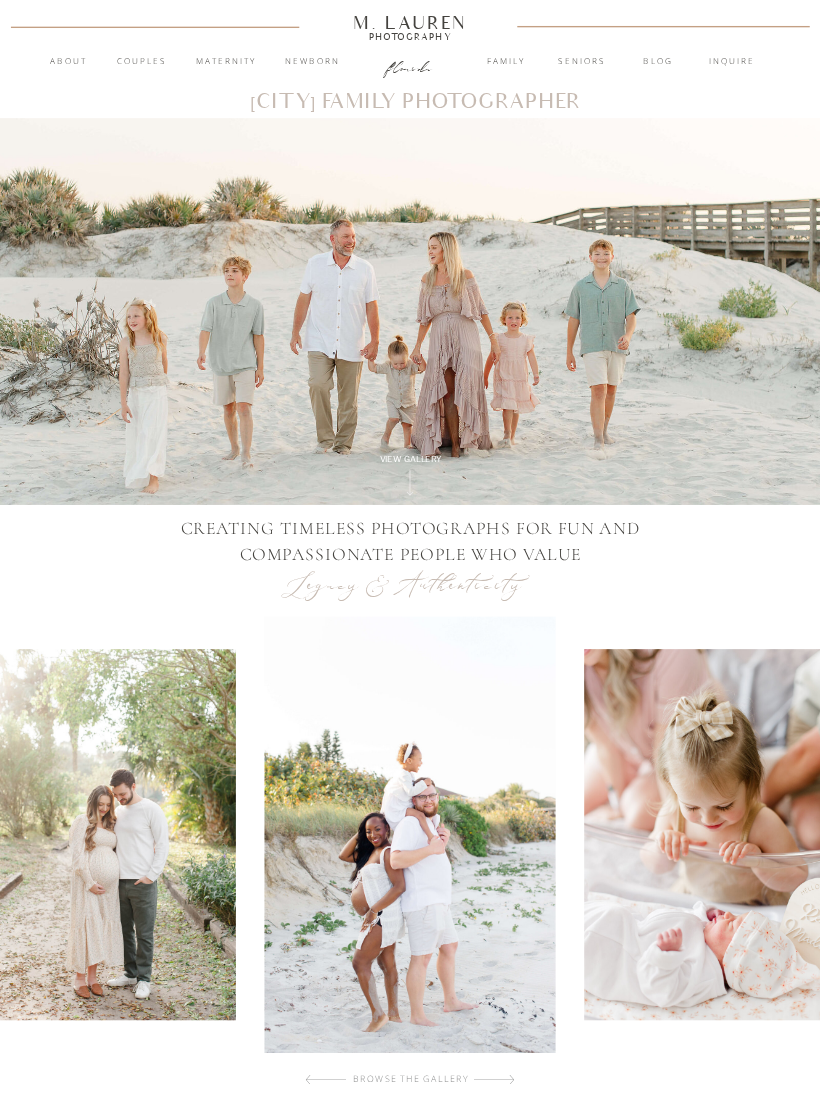 click on "About" at bounding box center (68, 62) 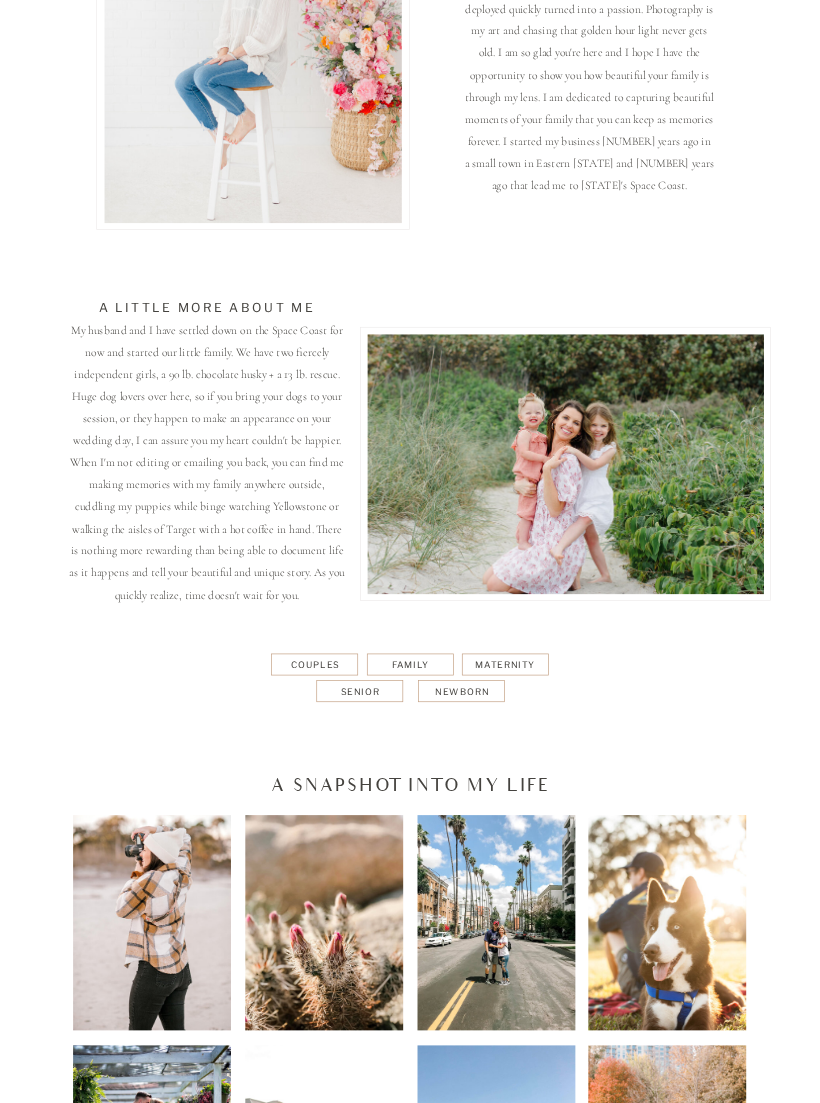 scroll, scrollTop: 330, scrollLeft: 0, axis: vertical 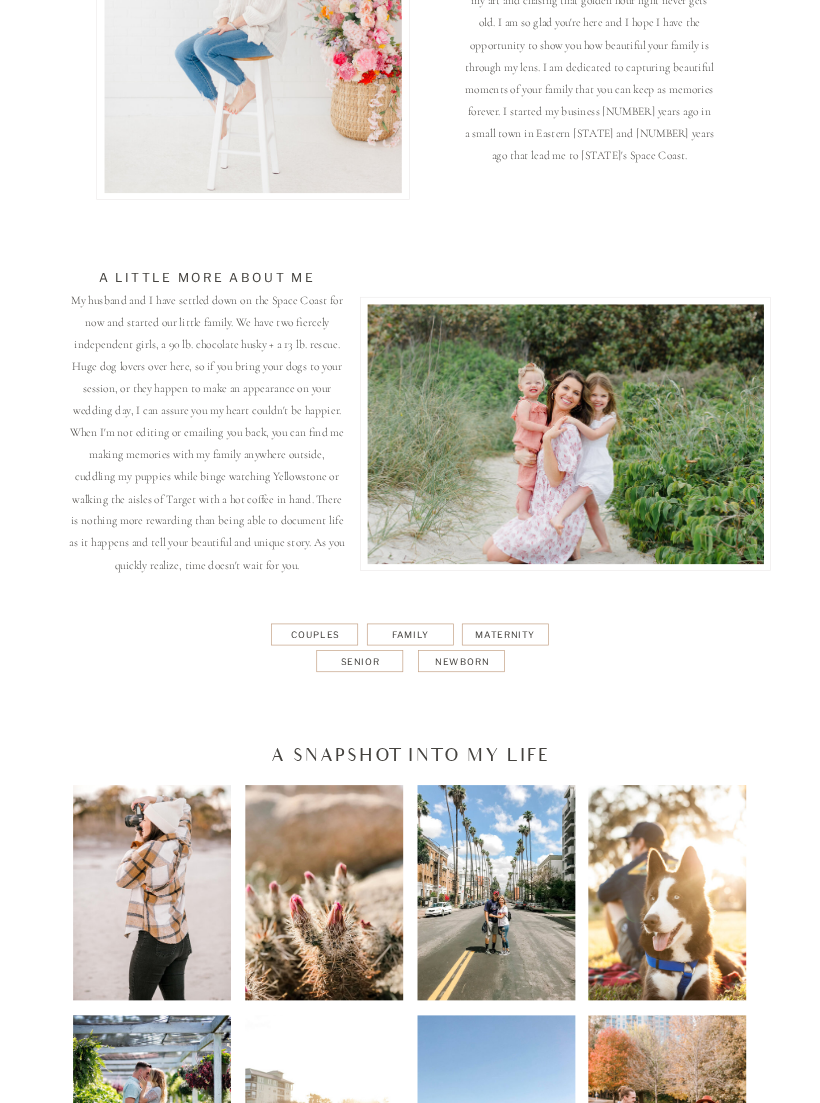 click at bounding box center (410, 636) 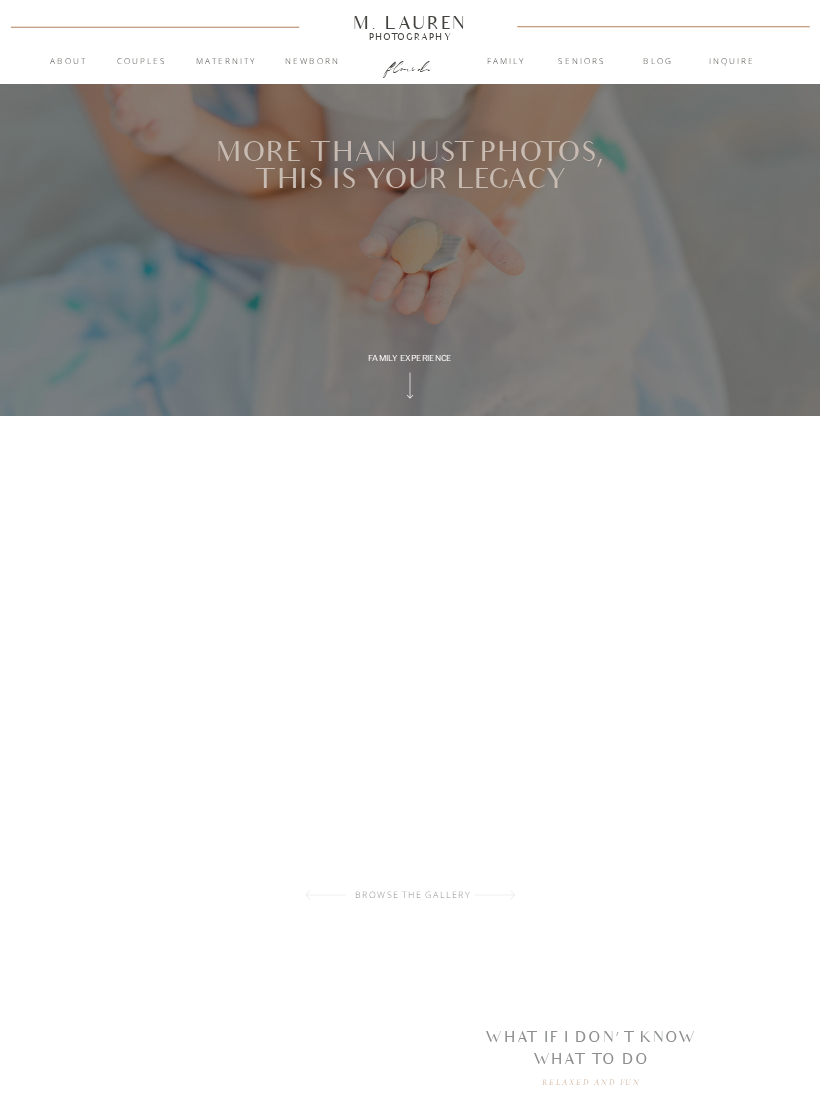 scroll, scrollTop: 0, scrollLeft: 0, axis: both 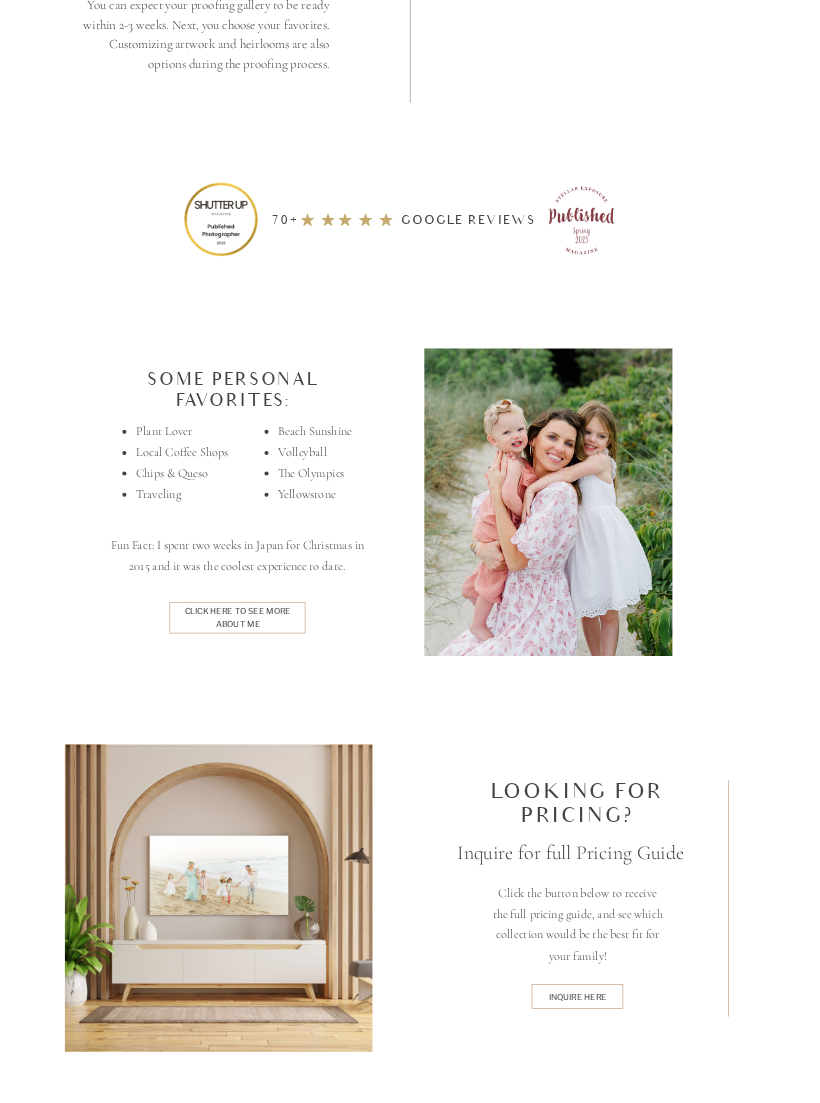 click on "Beach Sunshine" at bounding box center (319, 431) 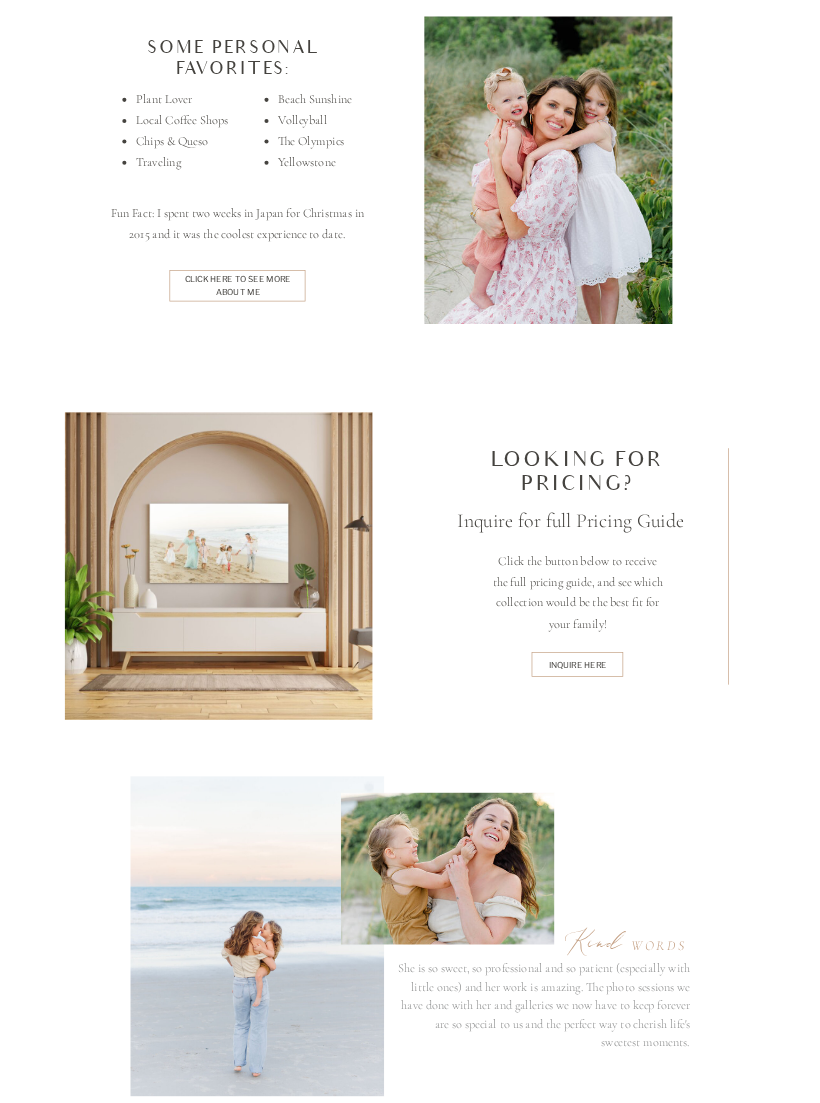 scroll, scrollTop: 3245, scrollLeft: 0, axis: vertical 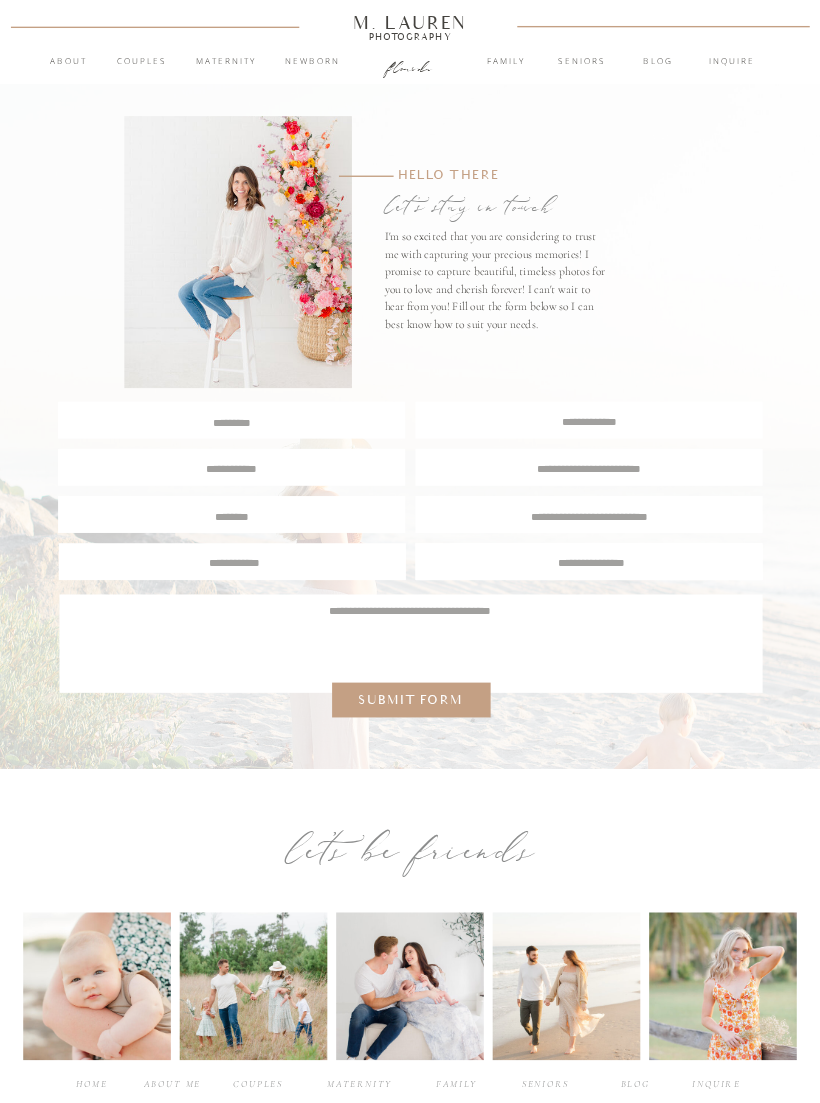 click at bounding box center [231, 421] 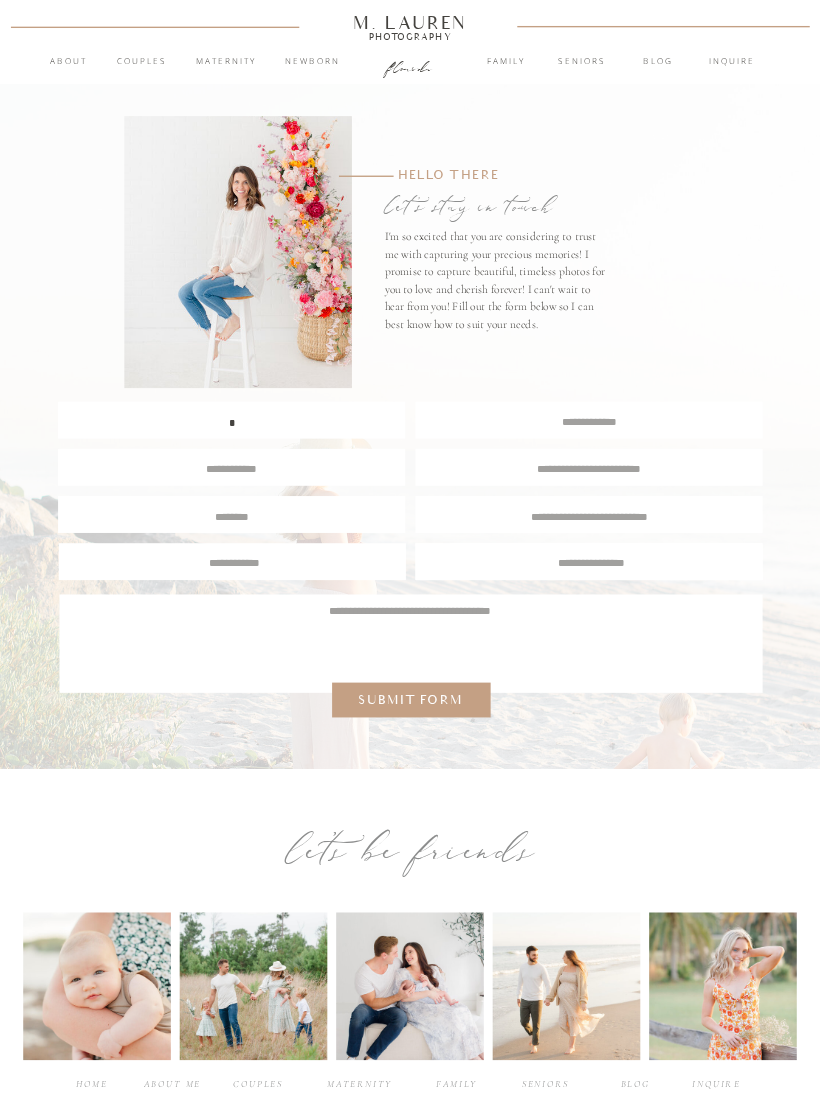 scroll, scrollTop: 2, scrollLeft: 0, axis: vertical 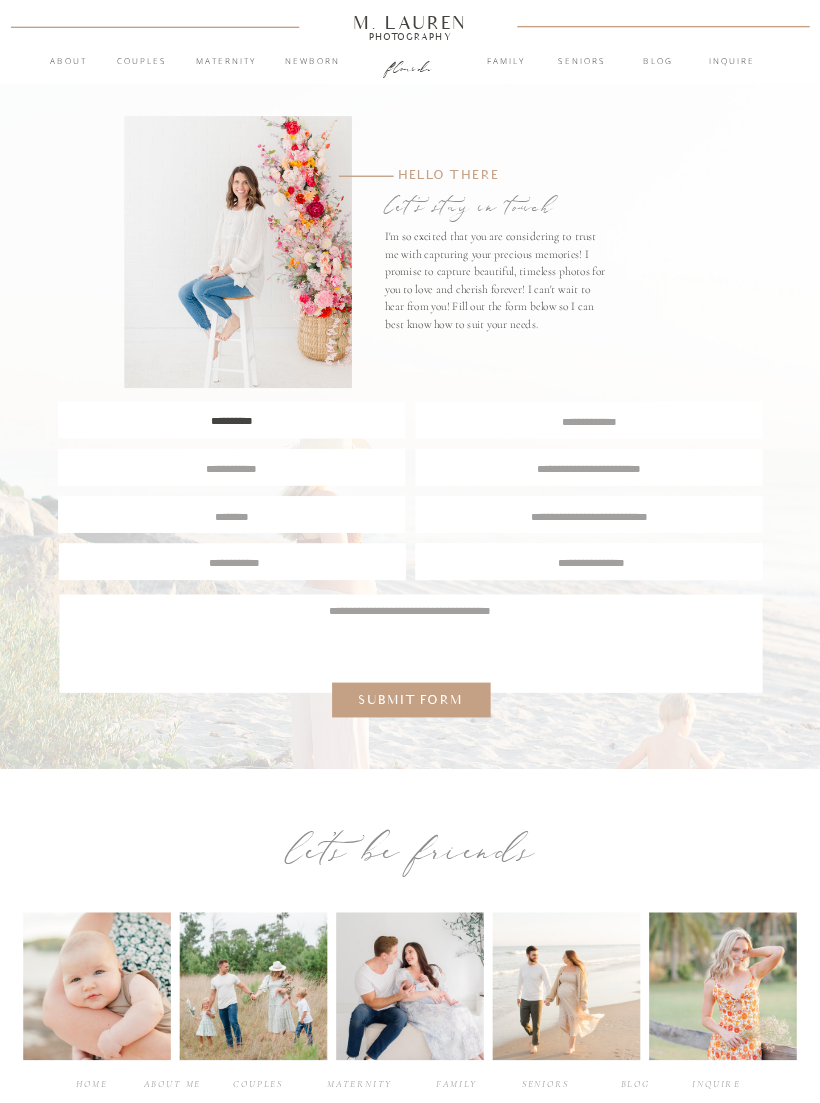 type on "**********" 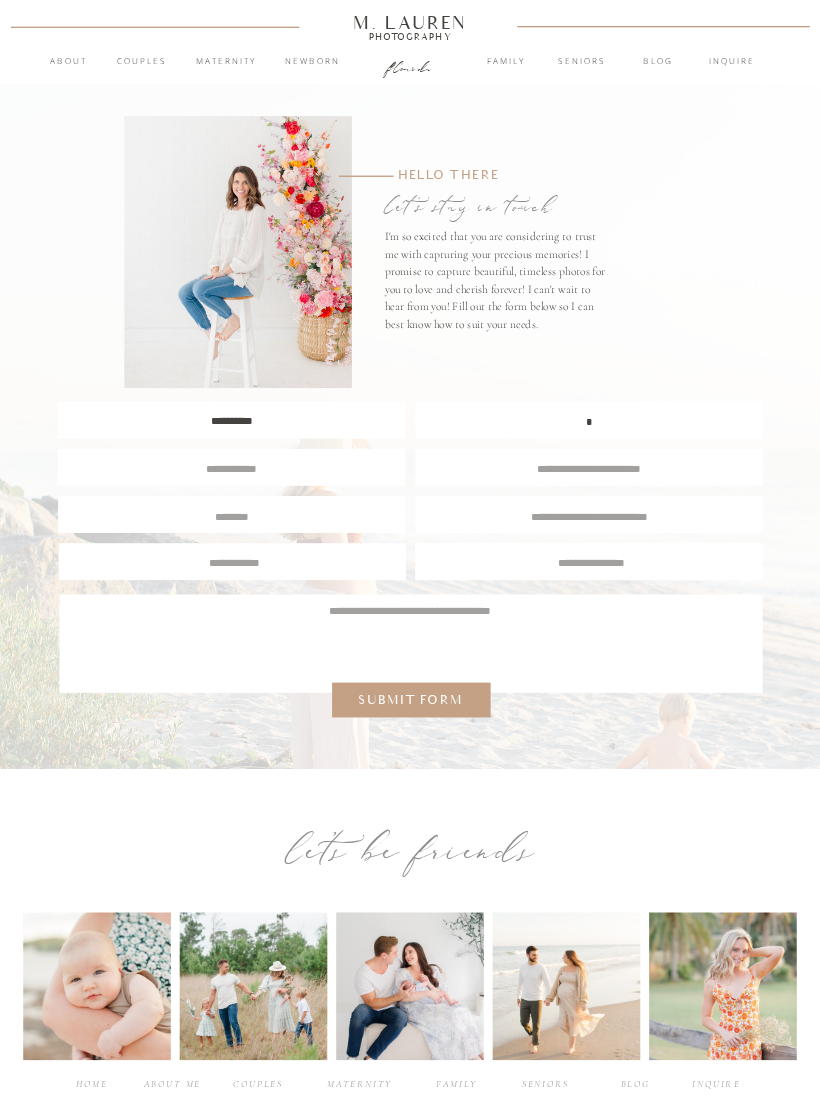 scroll, scrollTop: 1, scrollLeft: 0, axis: vertical 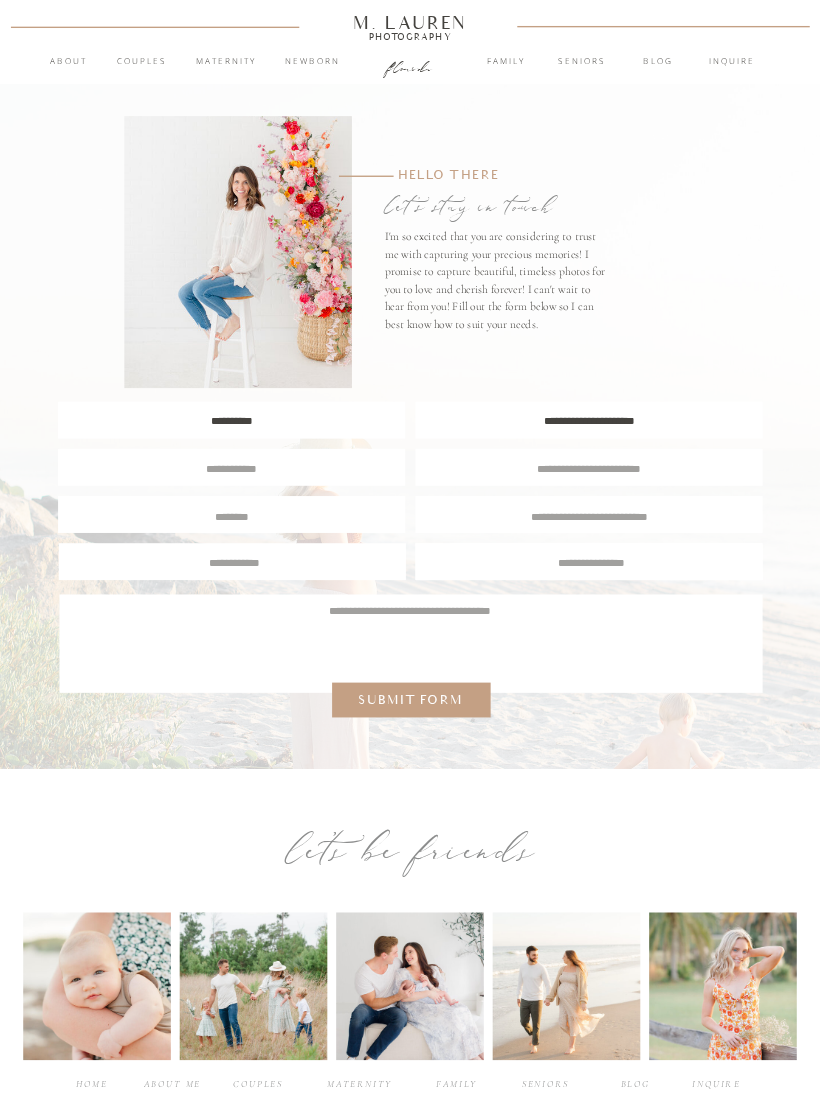 type on "**********" 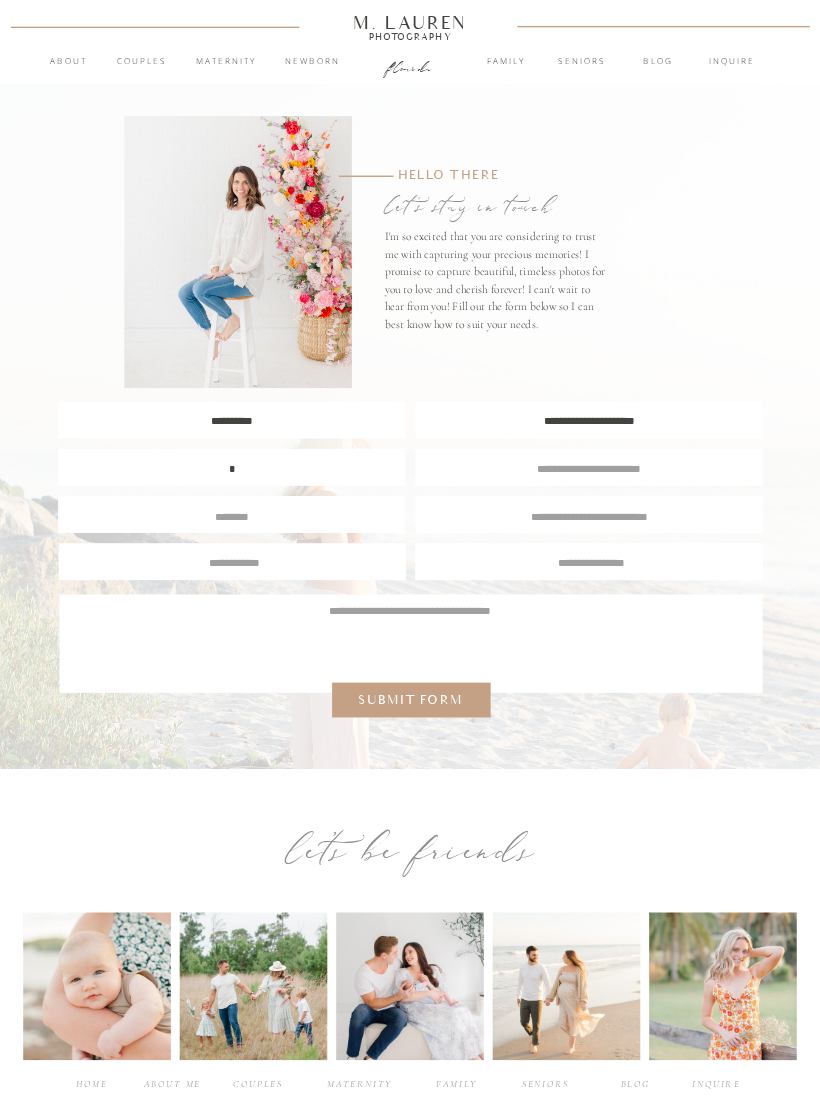 scroll, scrollTop: 1, scrollLeft: 0, axis: vertical 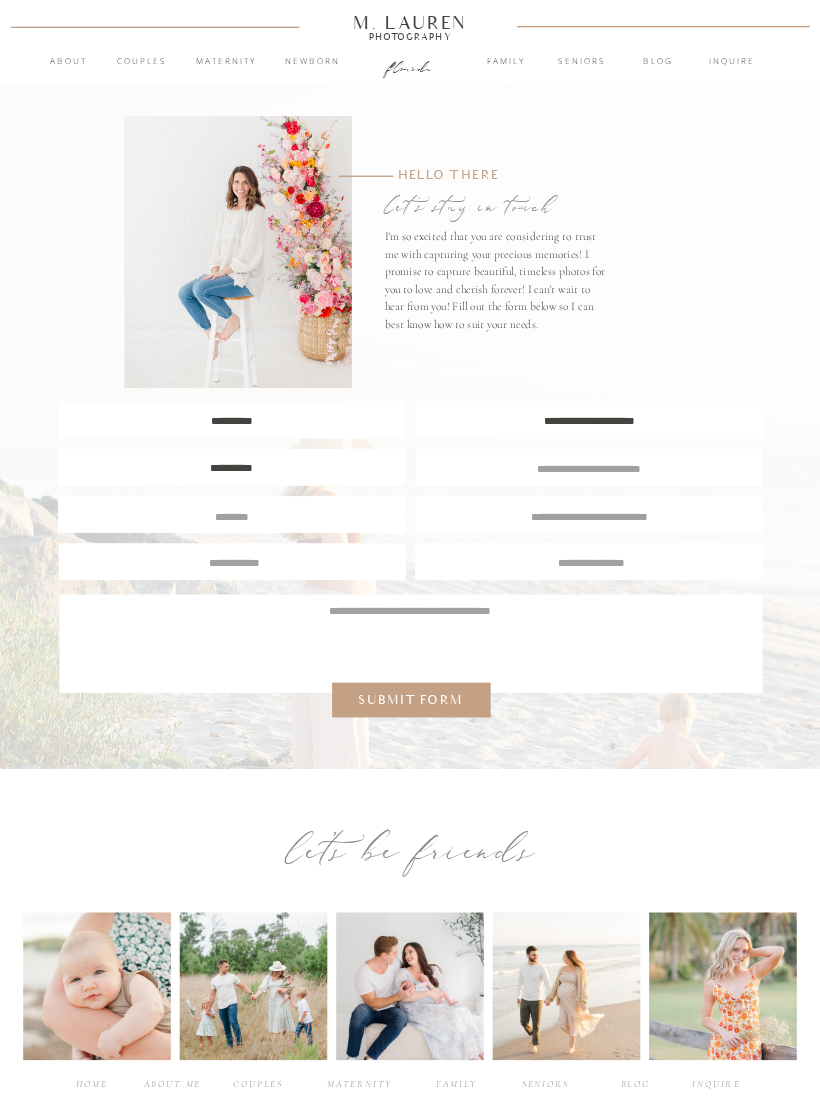type on "**********" 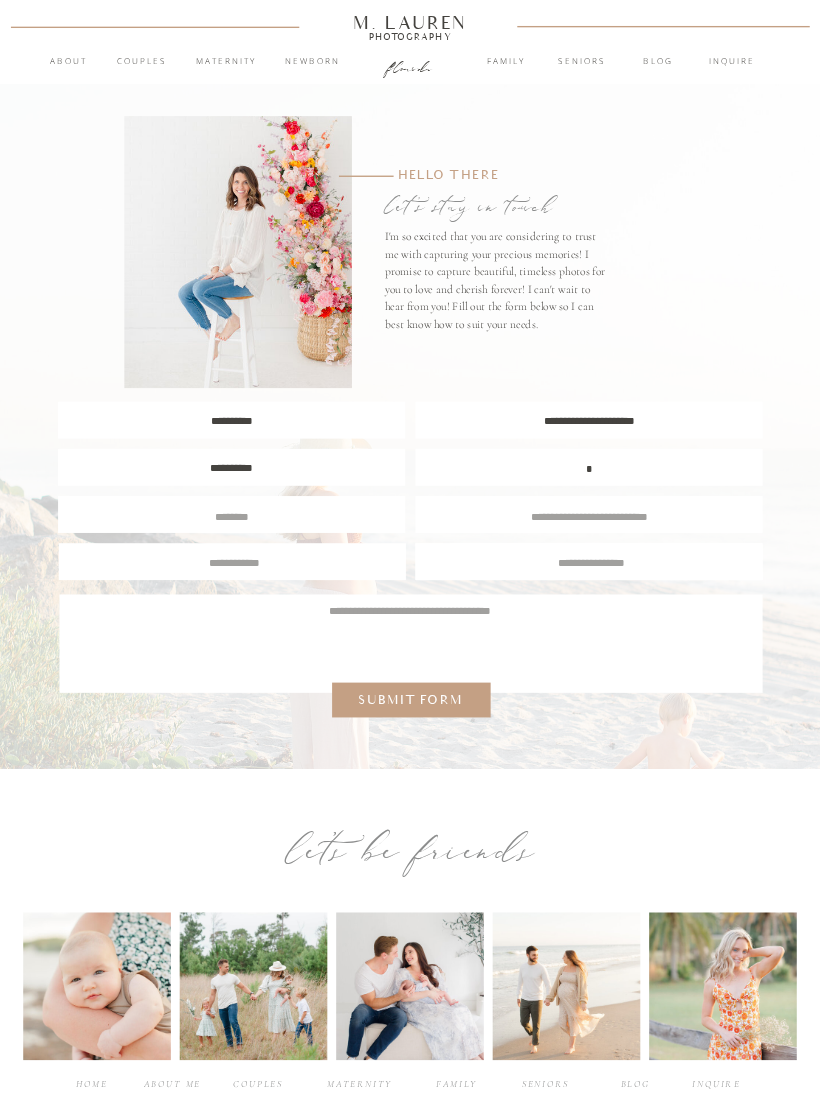 scroll, scrollTop: 1, scrollLeft: 0, axis: vertical 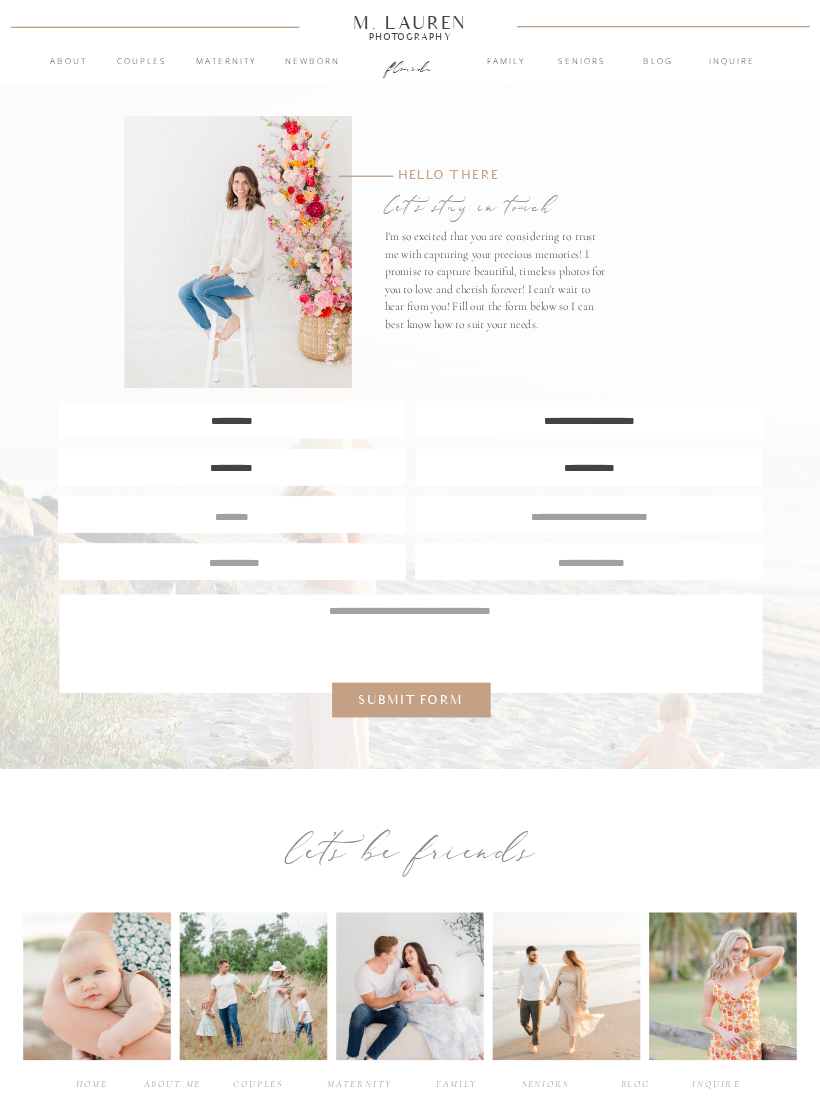 type on "**********" 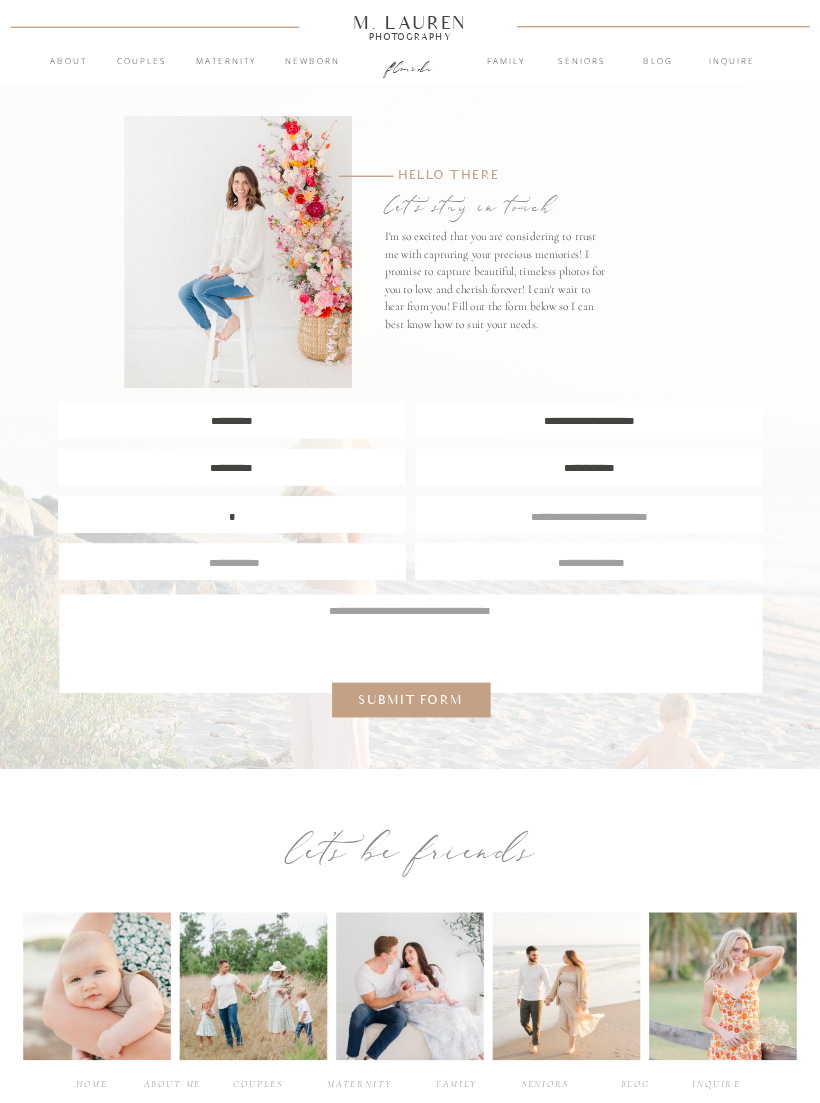 scroll, scrollTop: 1, scrollLeft: 0, axis: vertical 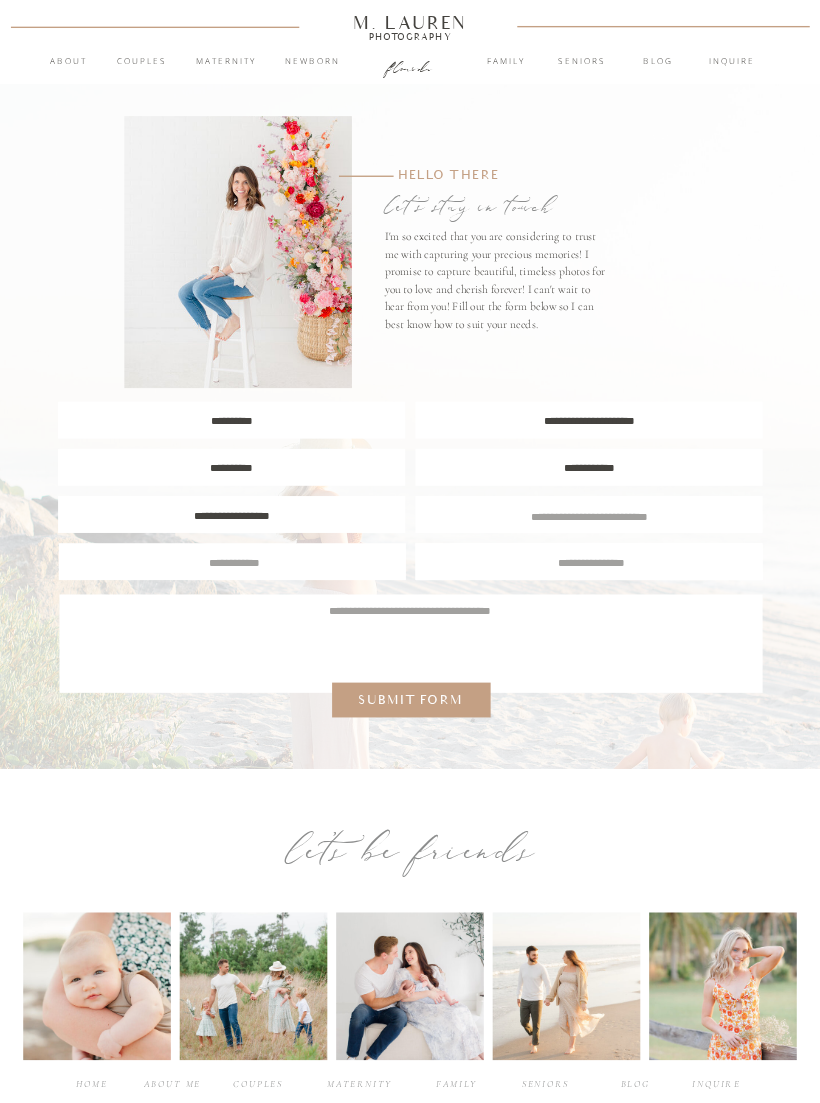 type on "**********" 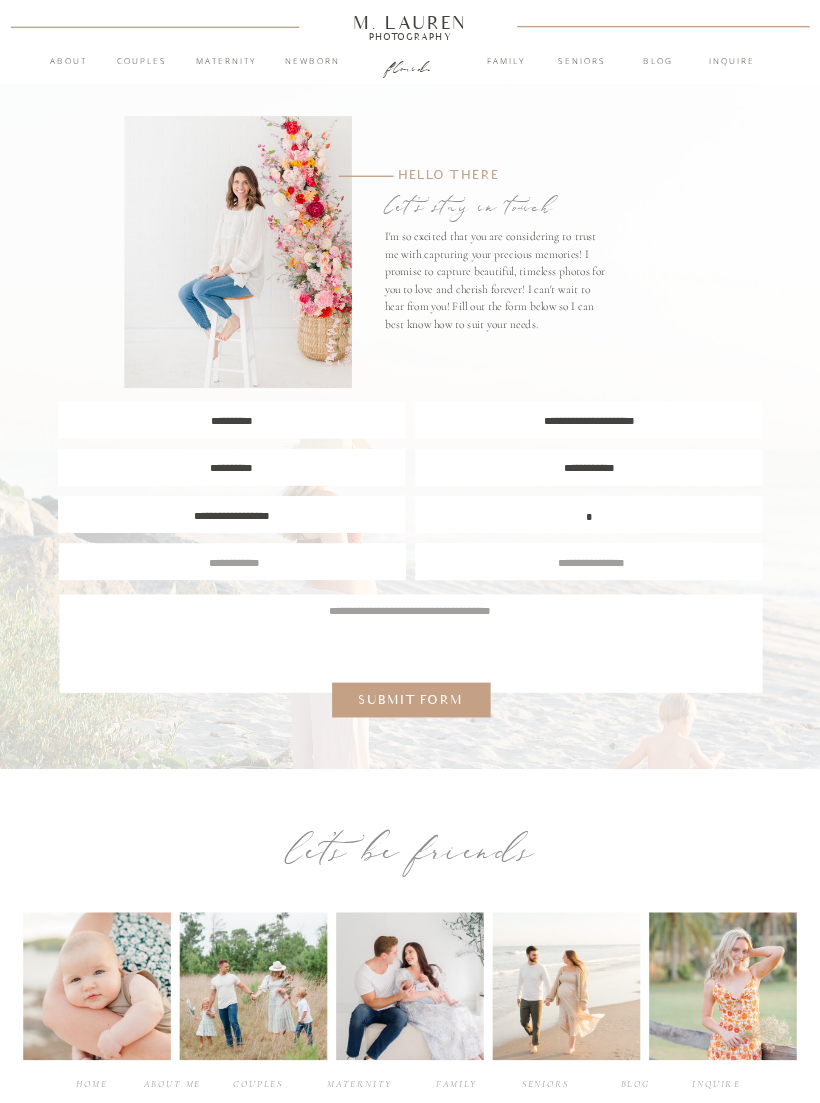 scroll, scrollTop: 1, scrollLeft: 0, axis: vertical 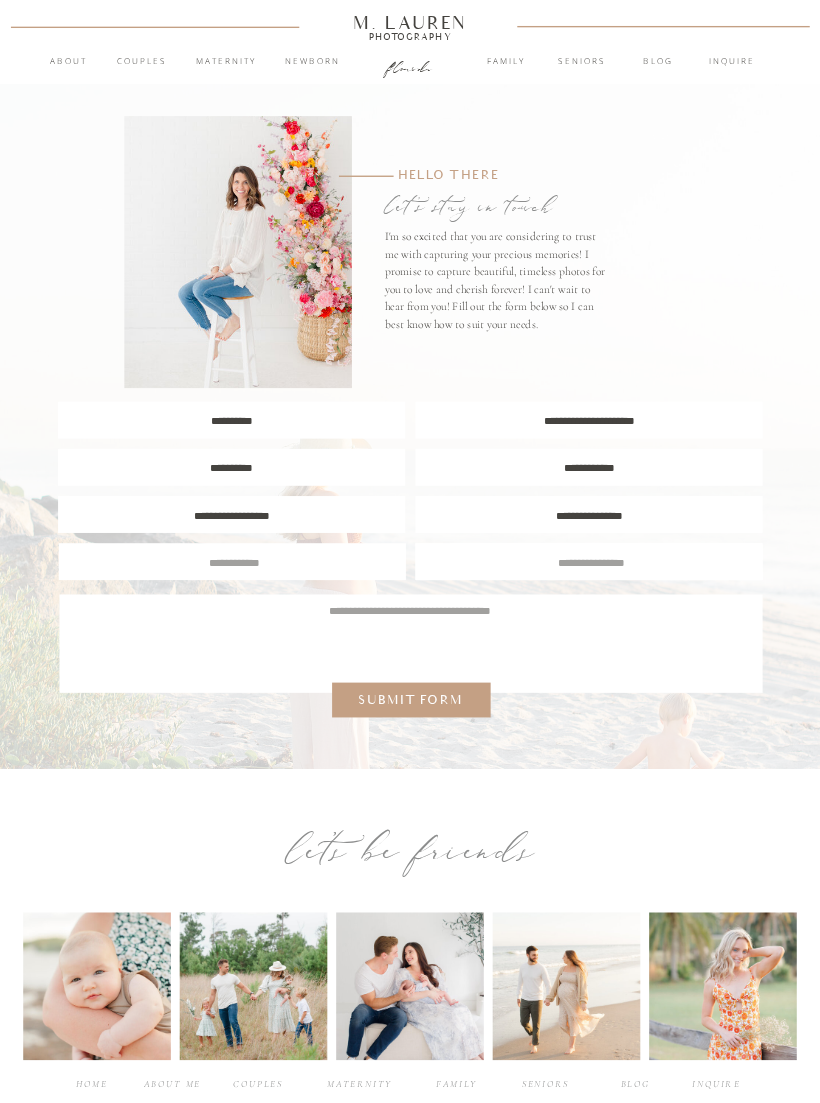 click on "**********" at bounding box center (589, 515) 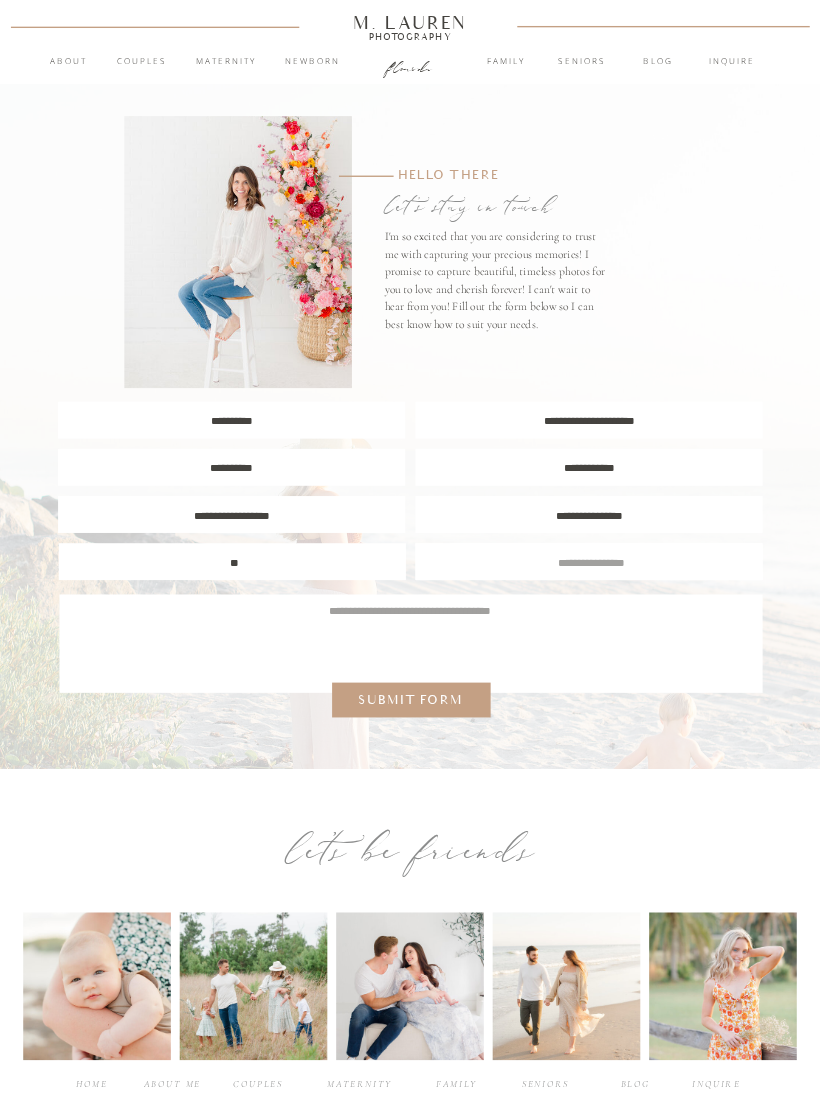 scroll, scrollTop: 2, scrollLeft: 0, axis: vertical 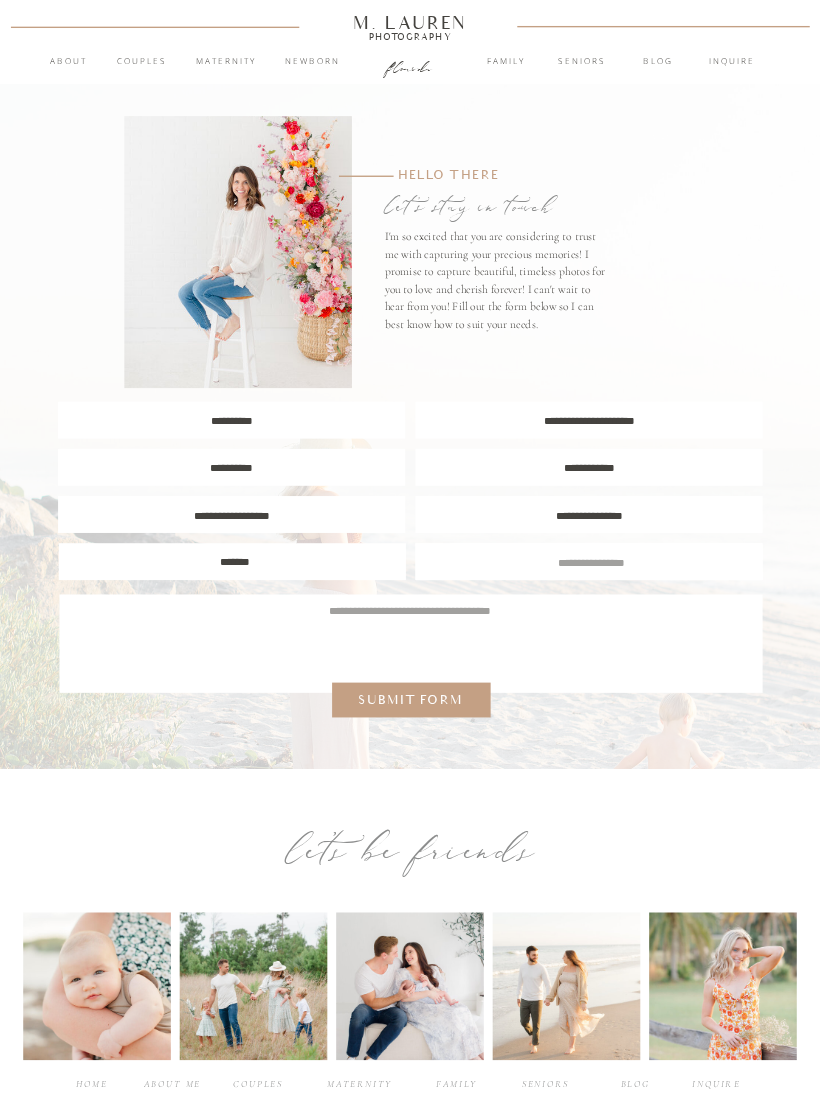 type on "******" 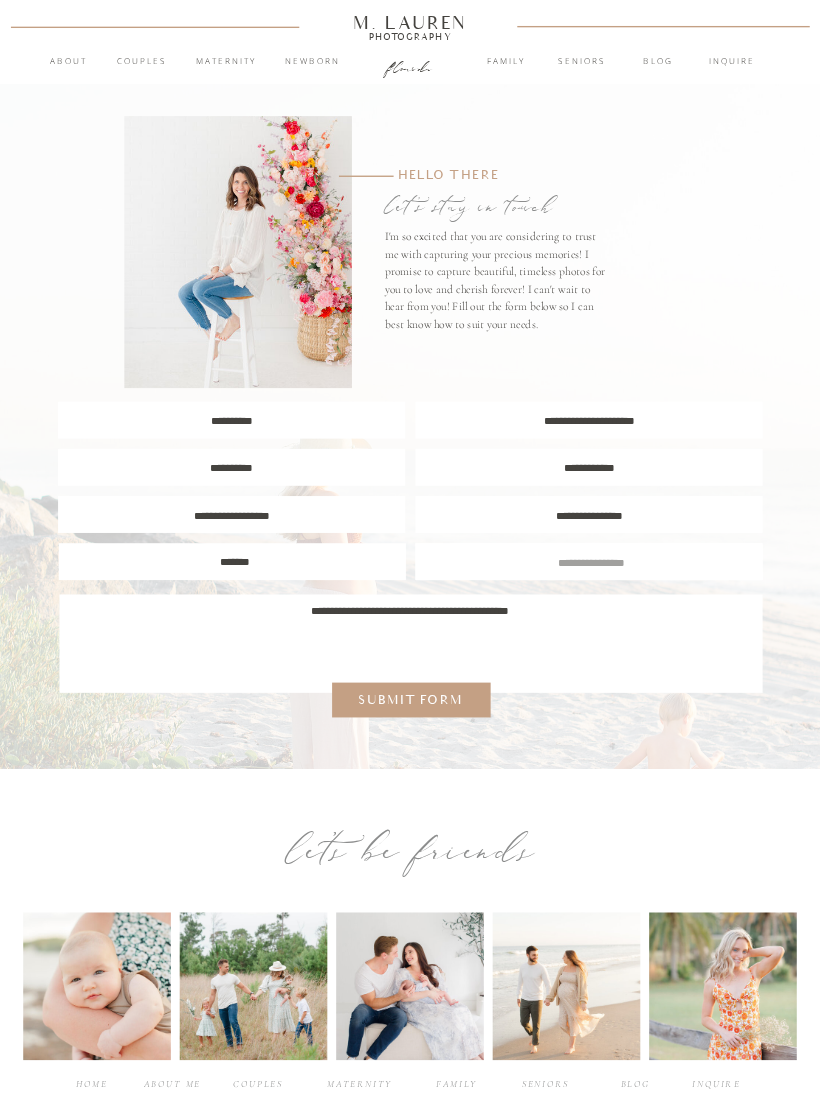 click on "**********" at bounding box center (410, 636) 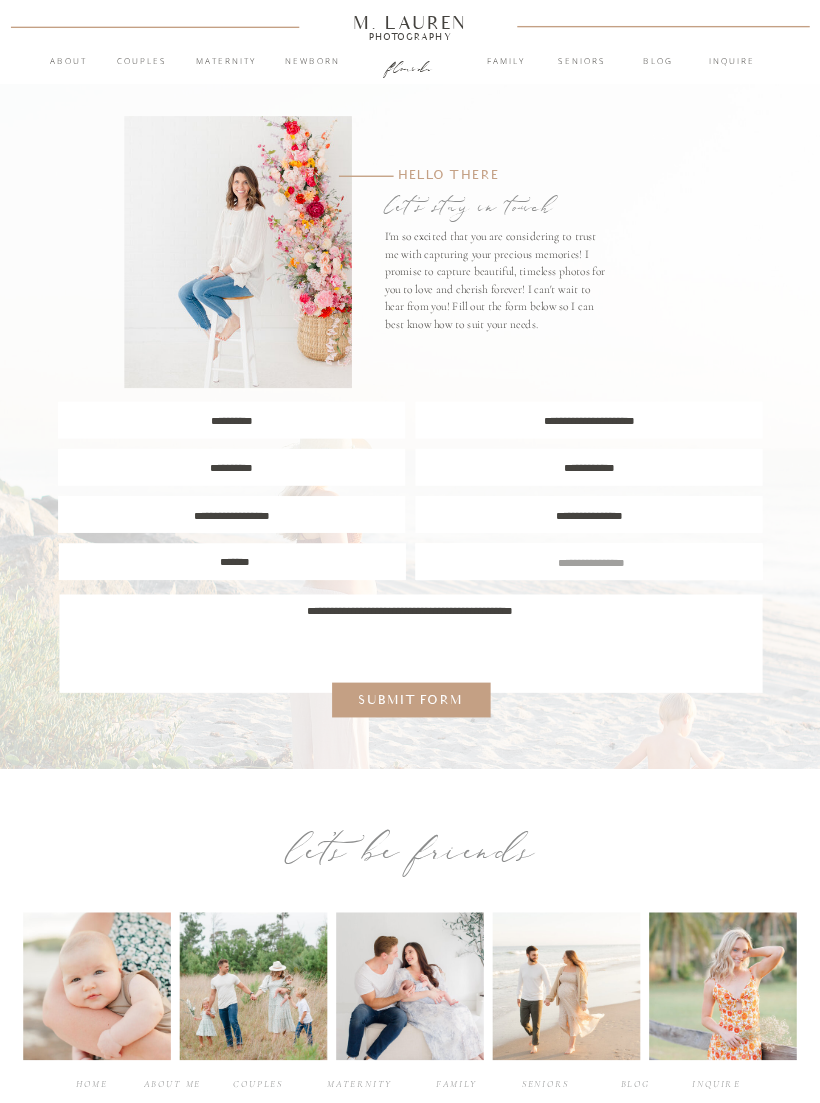 click on "**********" at bounding box center (410, 636) 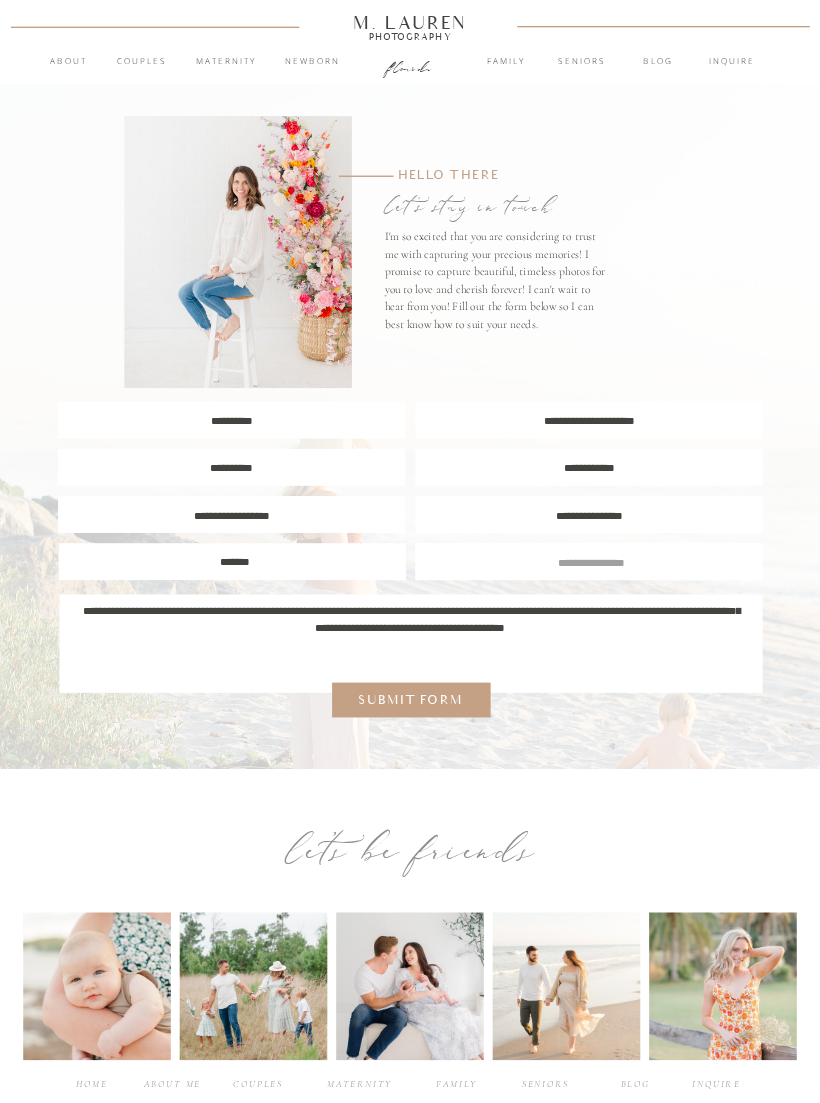 click on "**********" at bounding box center (410, 636) 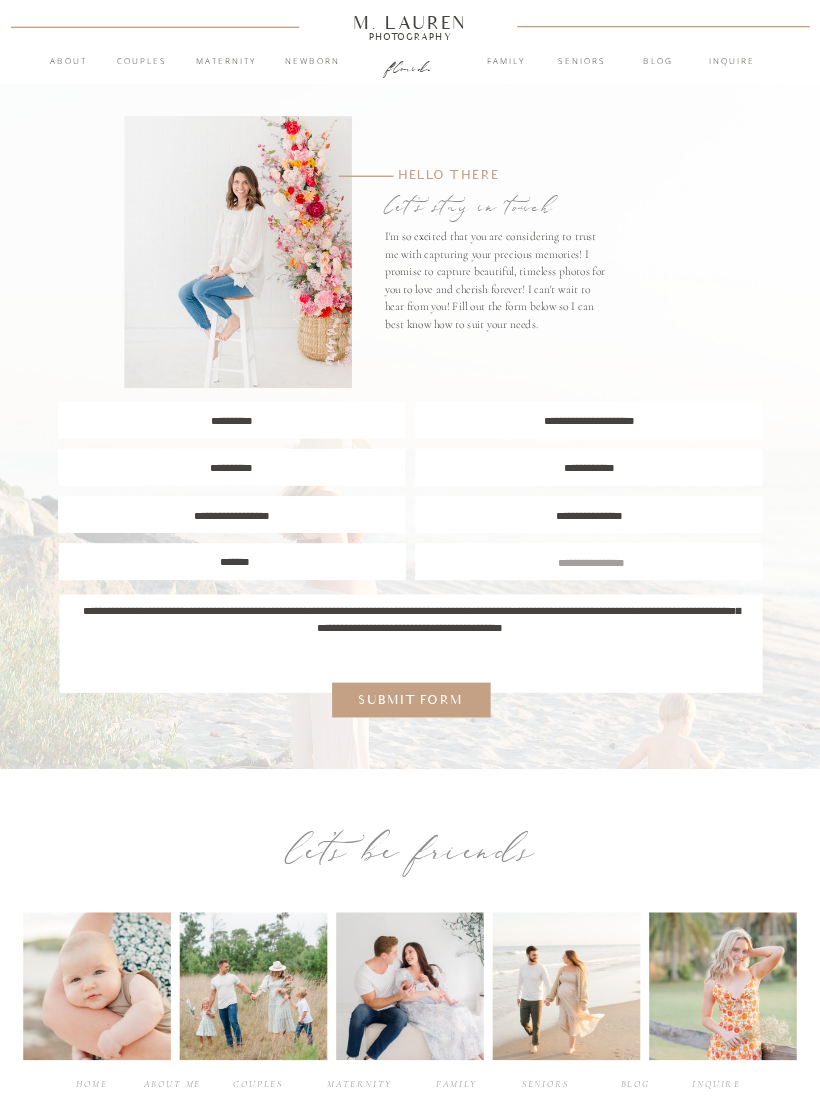 click on "**********" at bounding box center (410, 636) 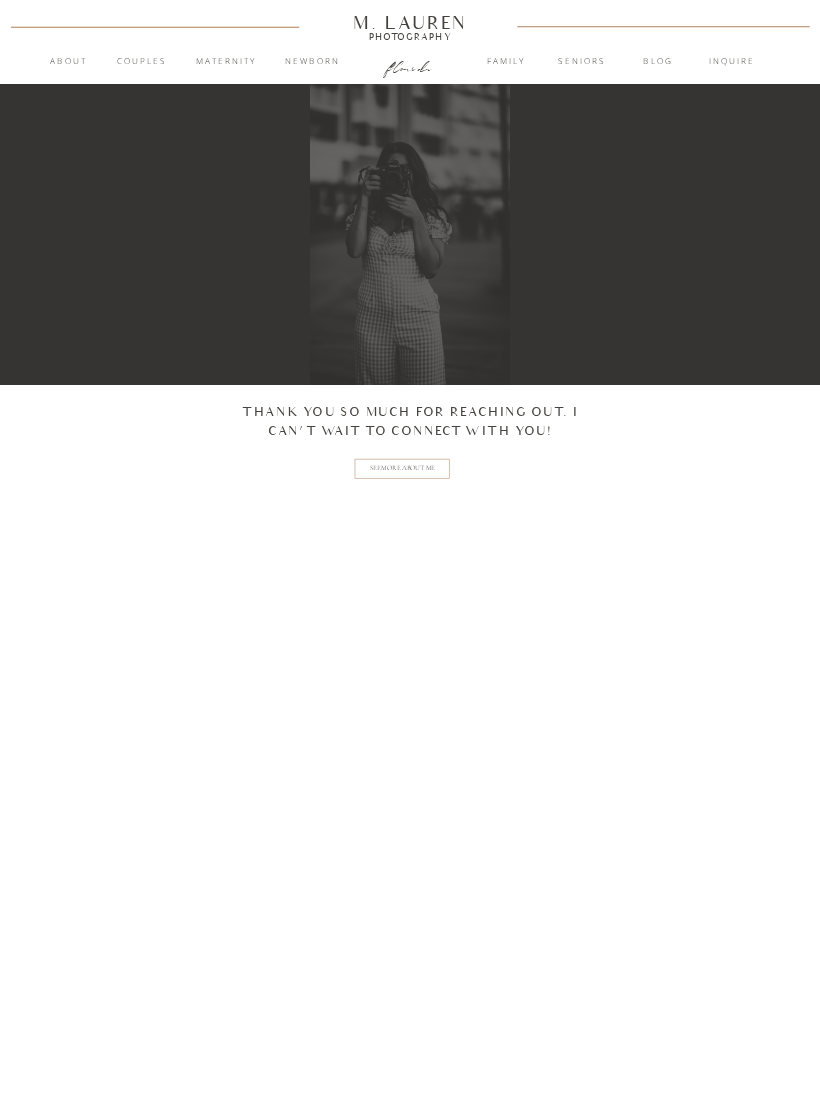 scroll, scrollTop: 0, scrollLeft: 0, axis: both 